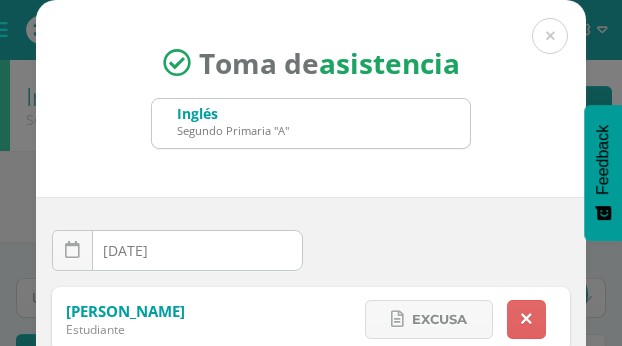 scroll, scrollTop: 0, scrollLeft: 0, axis: both 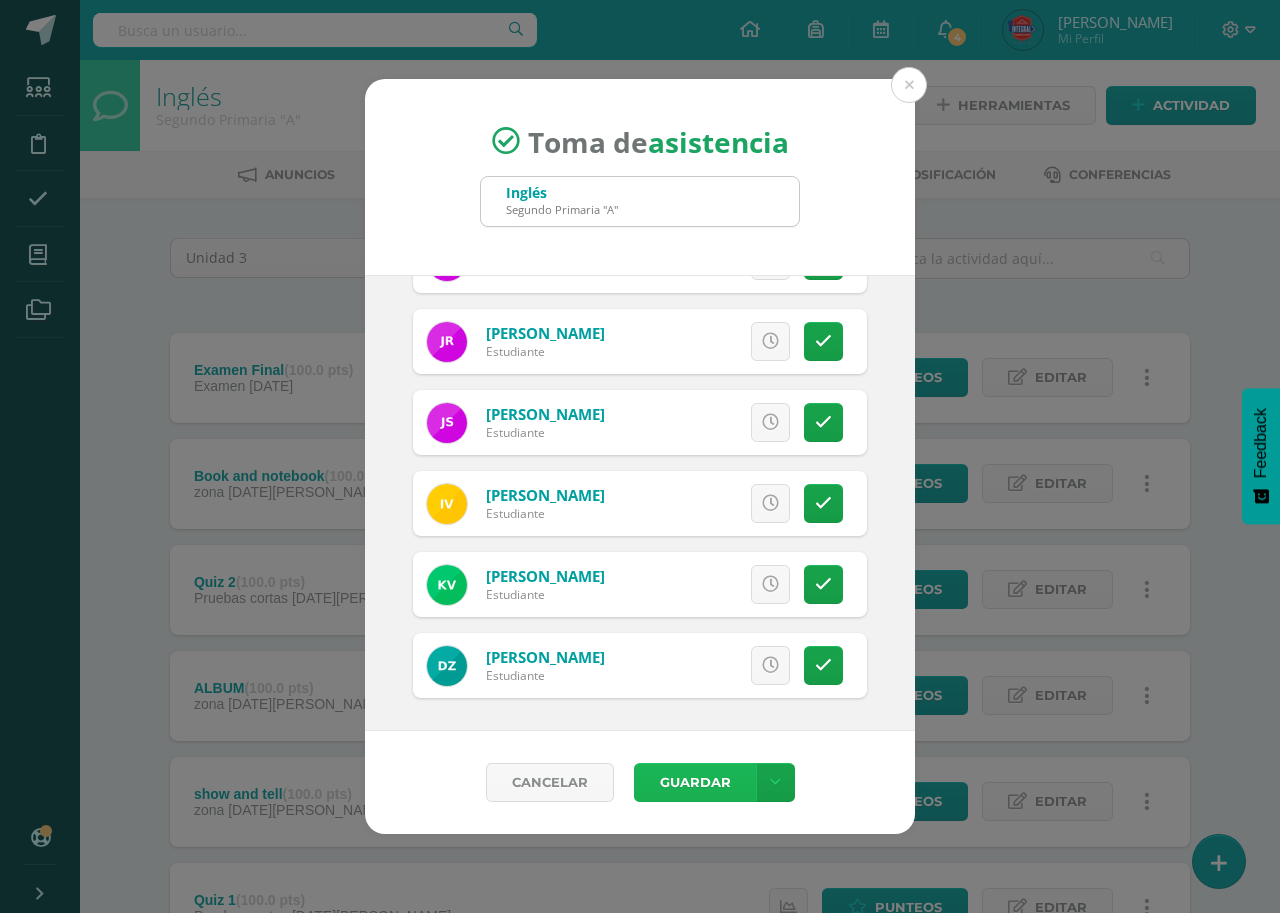 click on "Guardar" at bounding box center [695, 782] 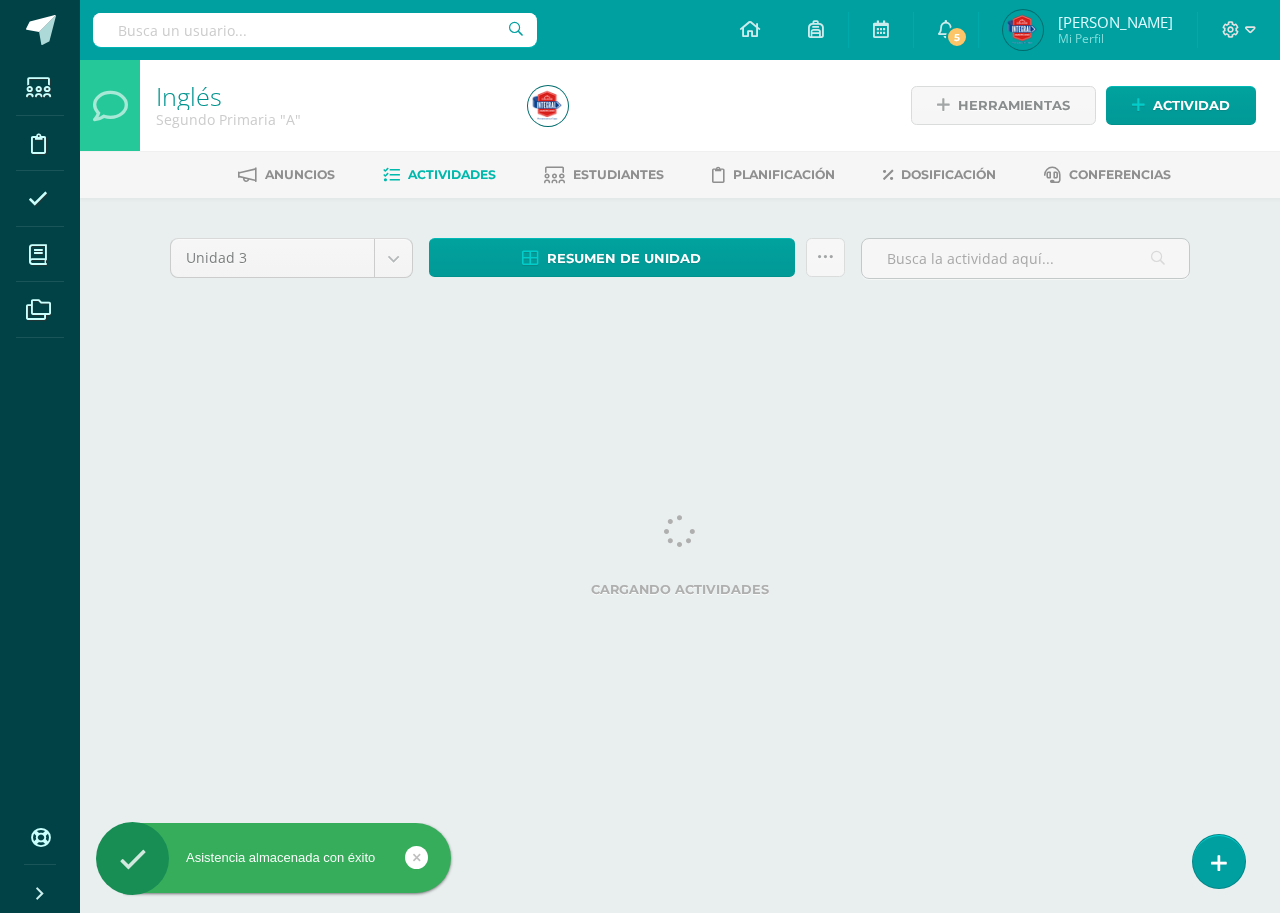 scroll, scrollTop: 0, scrollLeft: 0, axis: both 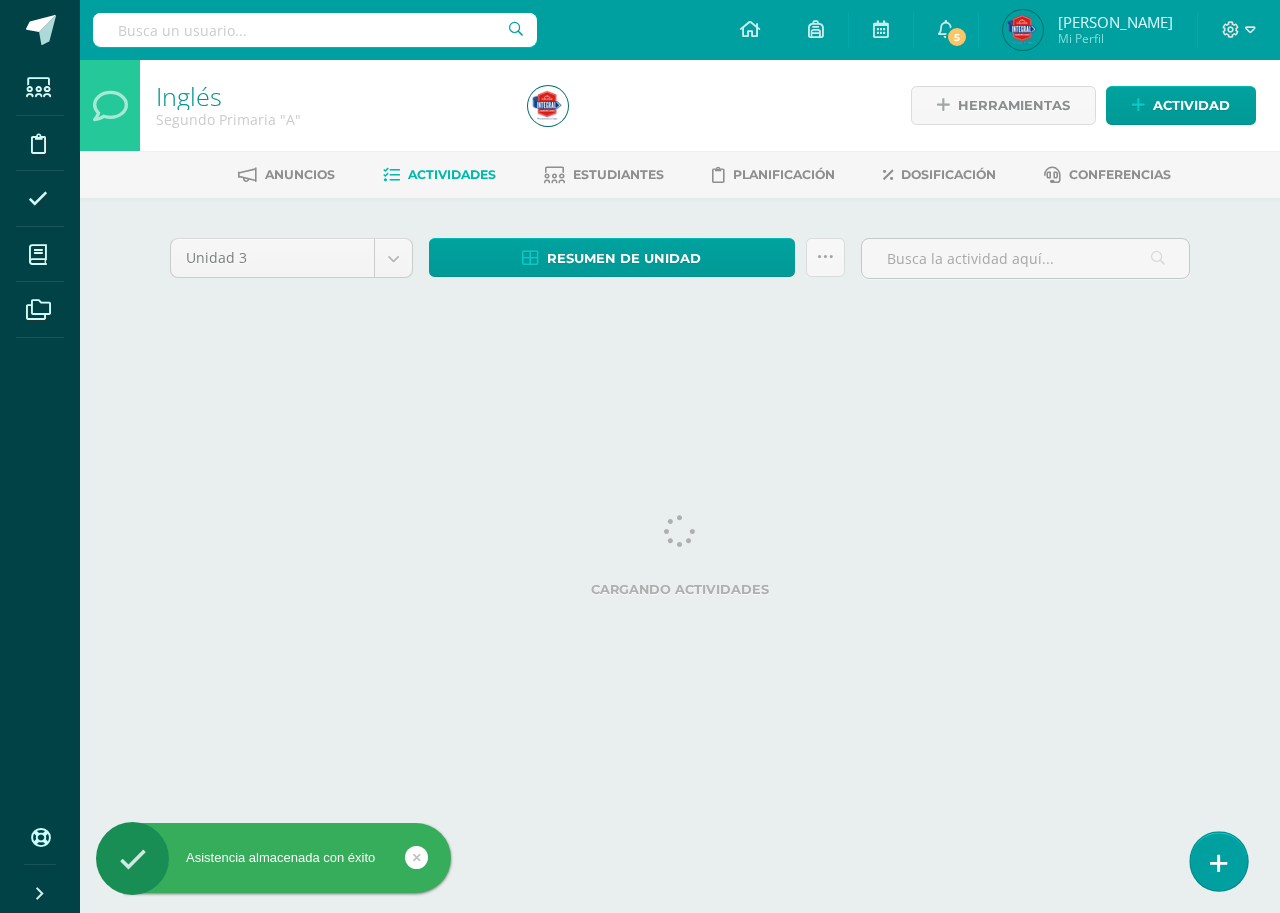 click at bounding box center [1218, 861] 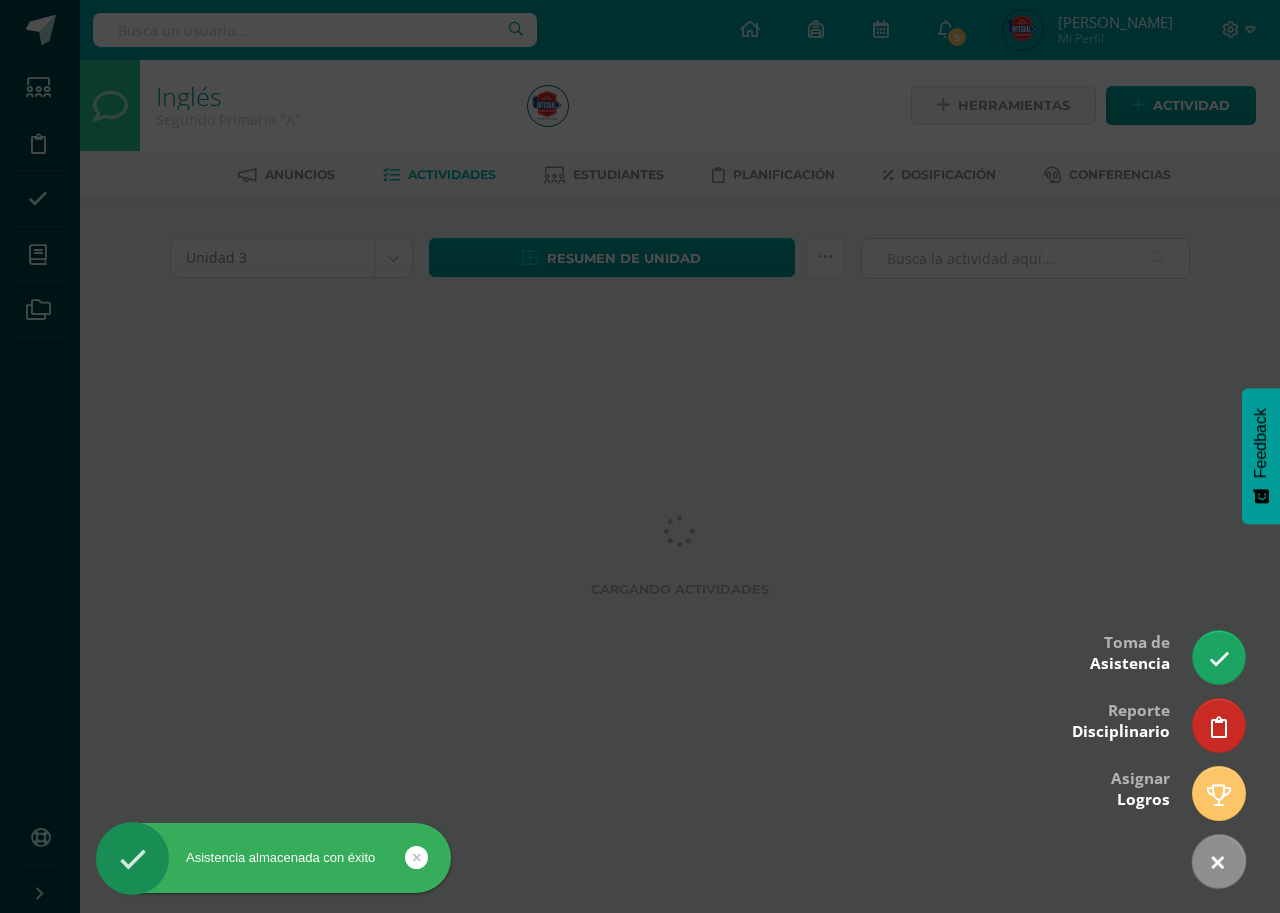 scroll, scrollTop: 0, scrollLeft: 0, axis: both 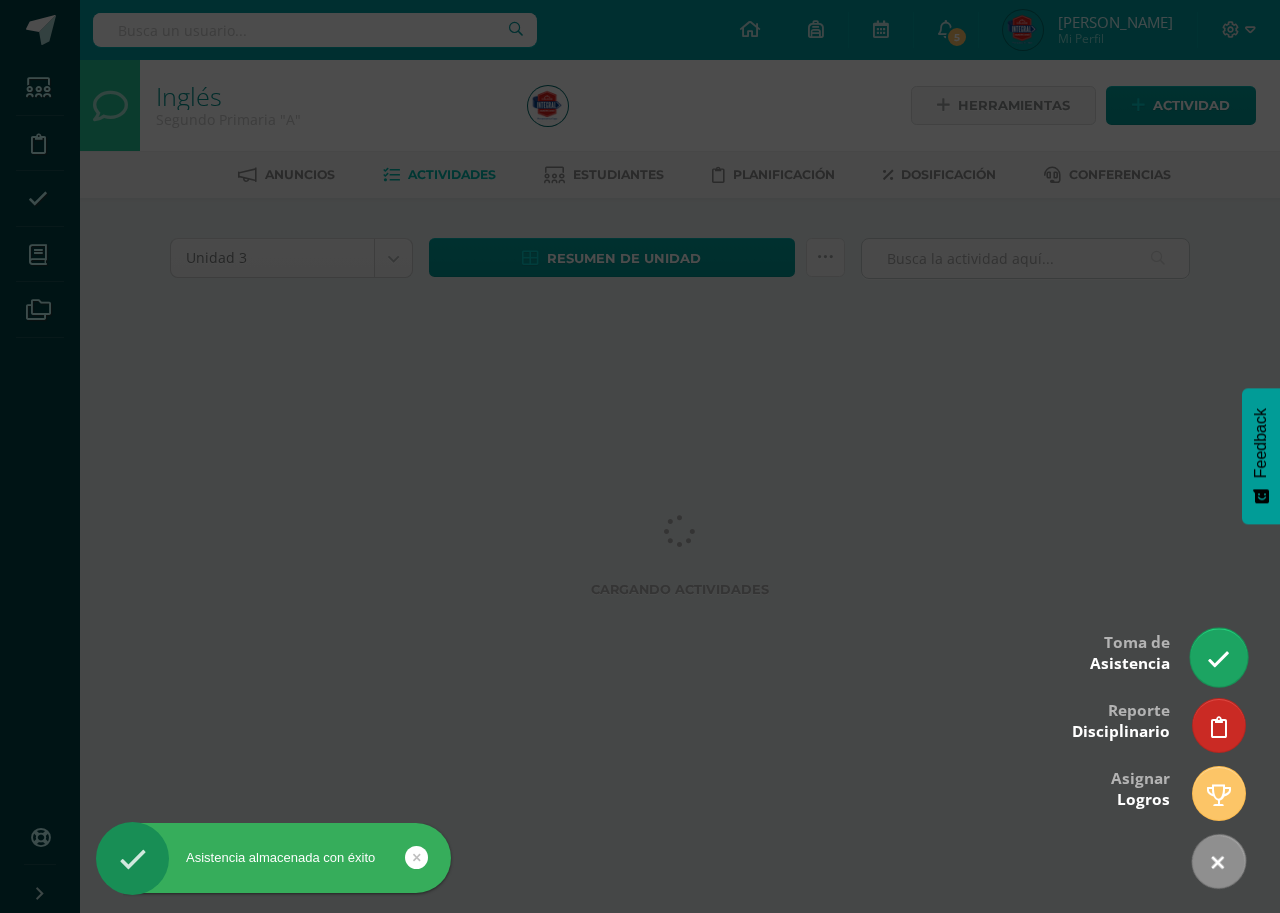 click at bounding box center (1218, 659) 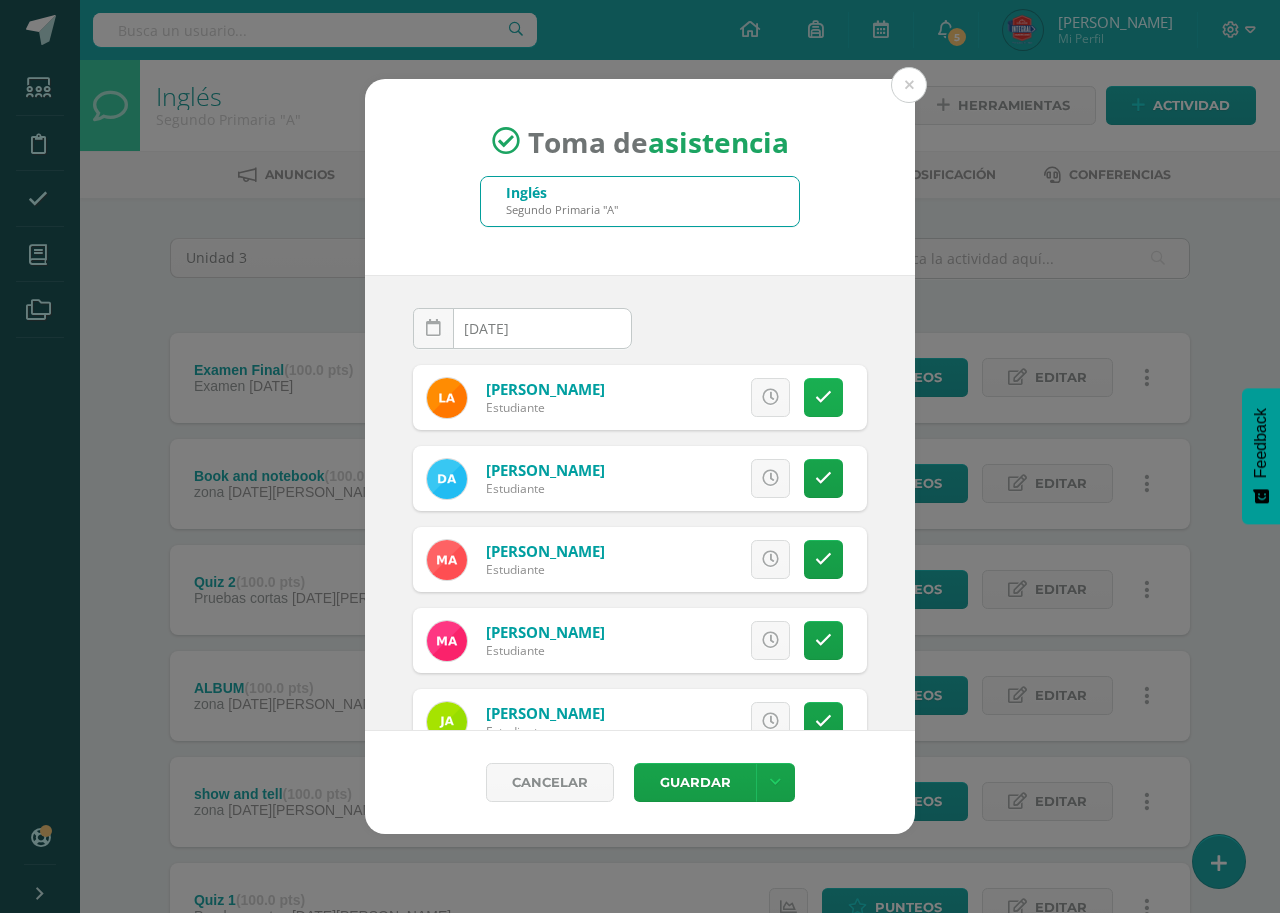 click at bounding box center [823, 397] 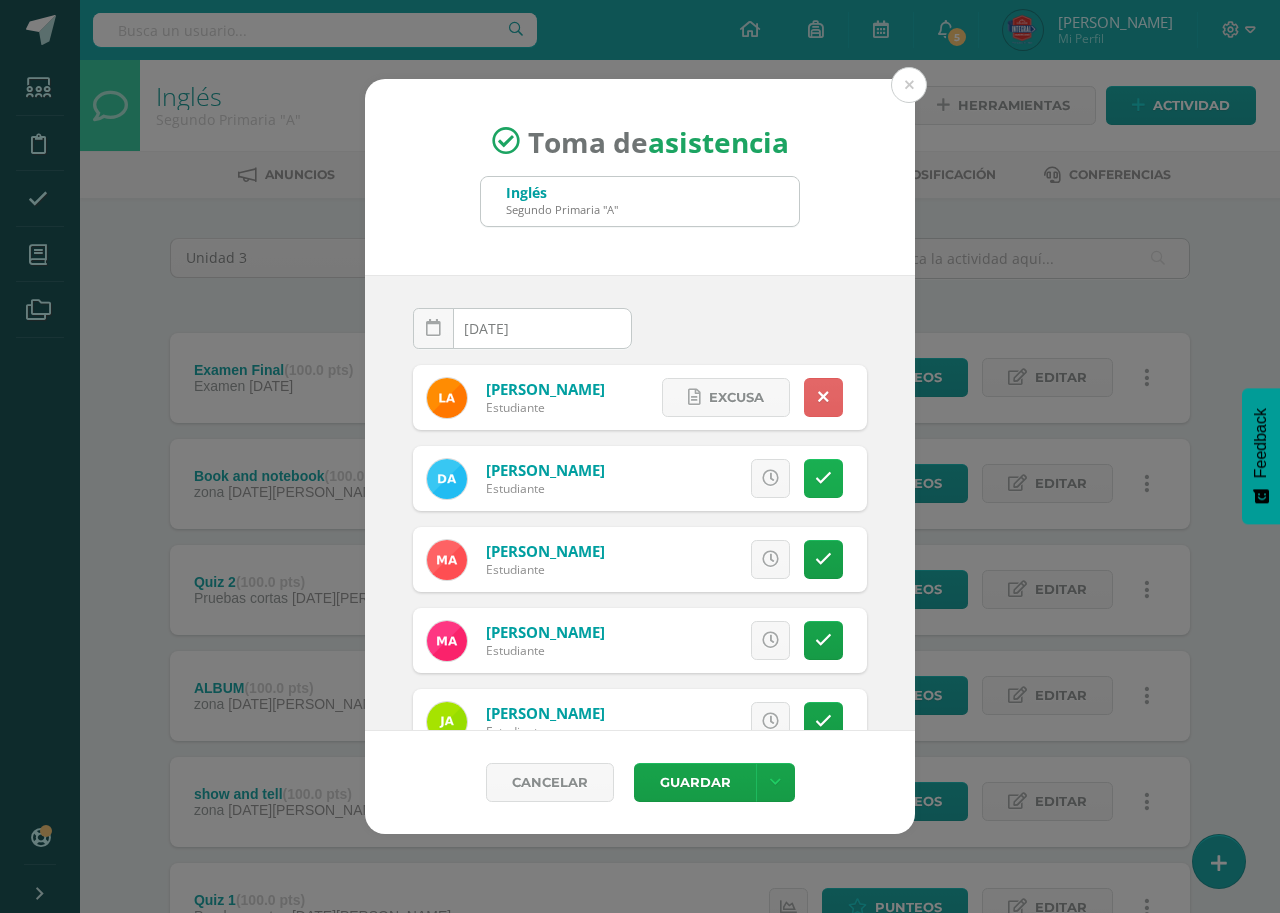 click at bounding box center [823, 478] 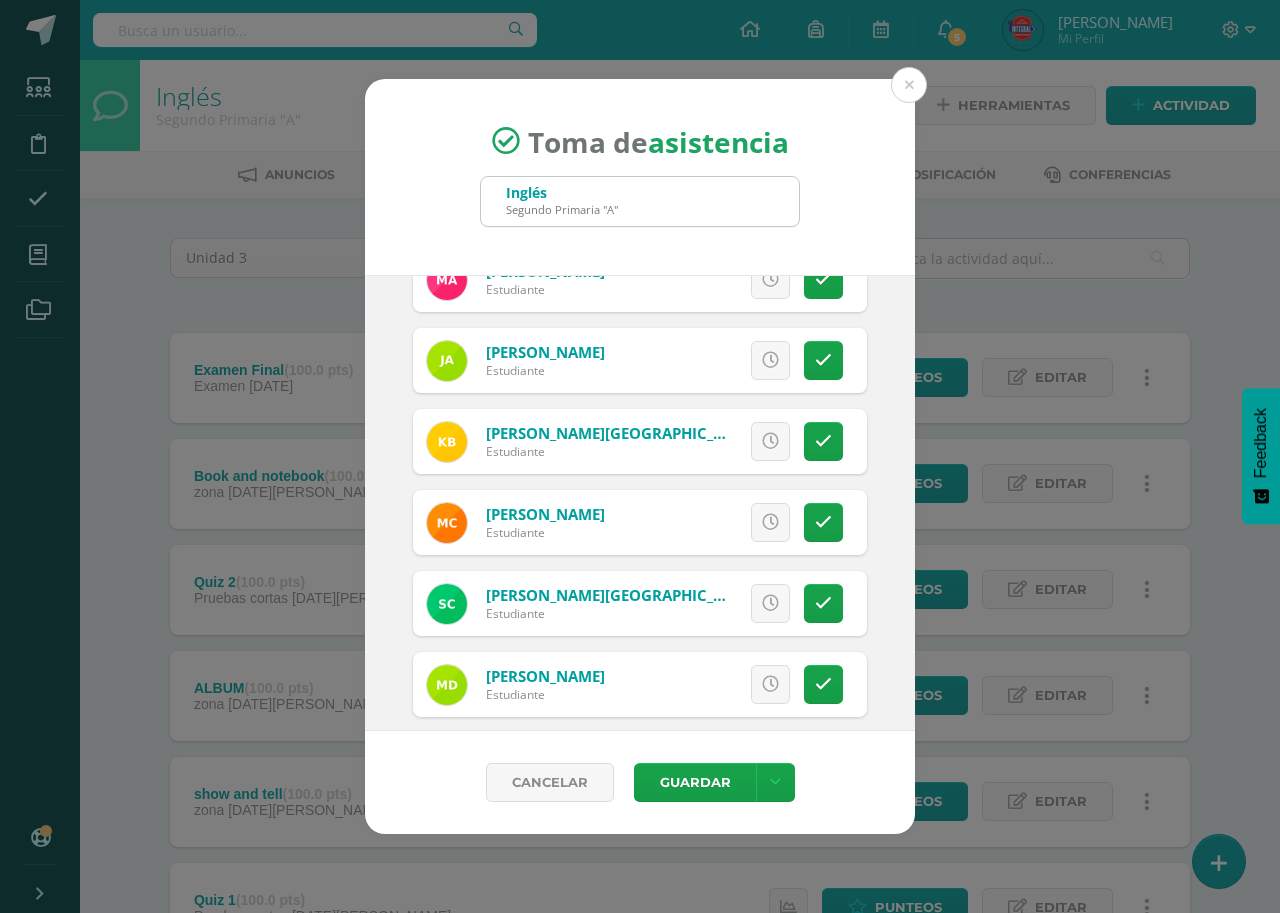 scroll, scrollTop: 429, scrollLeft: 0, axis: vertical 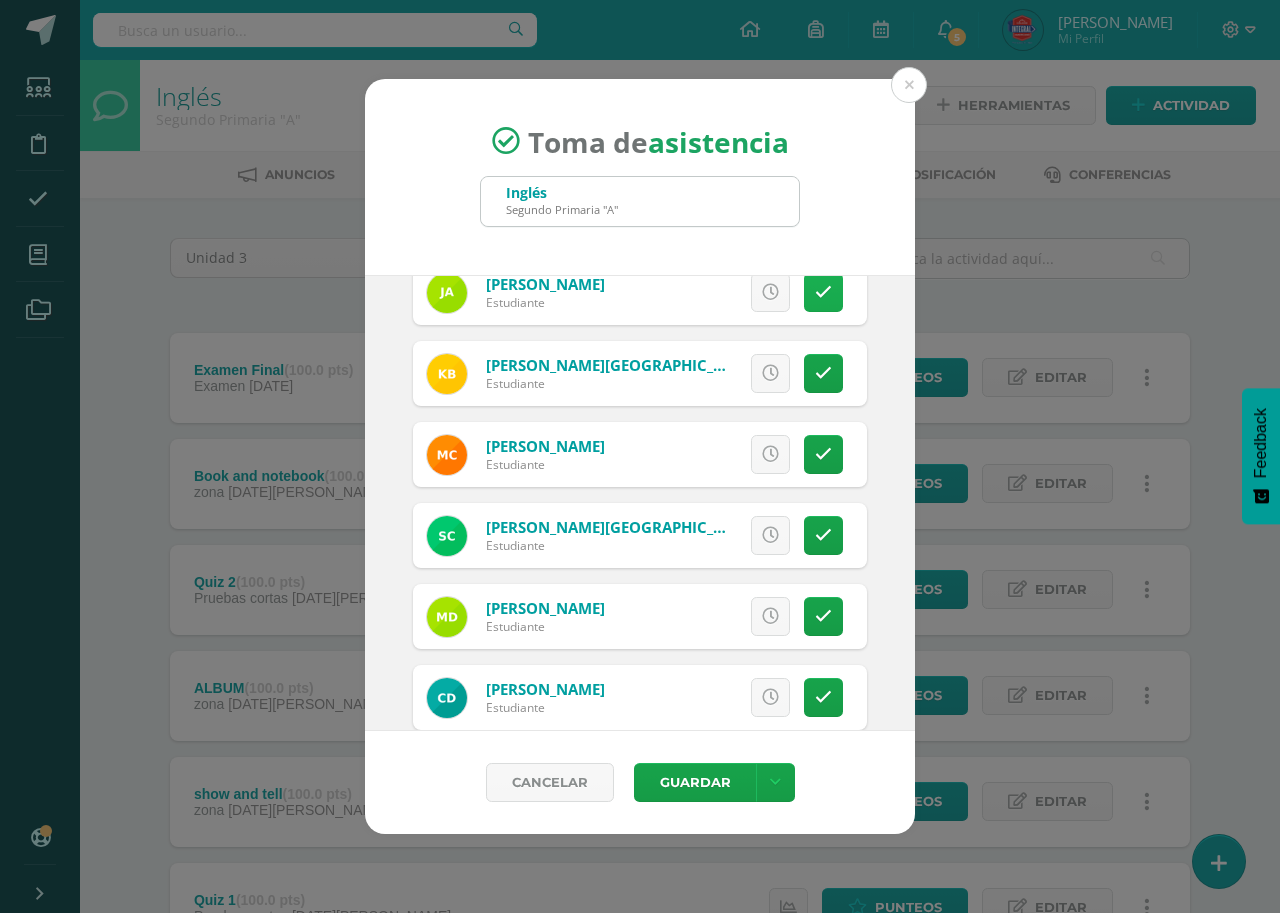click at bounding box center (823, 292) 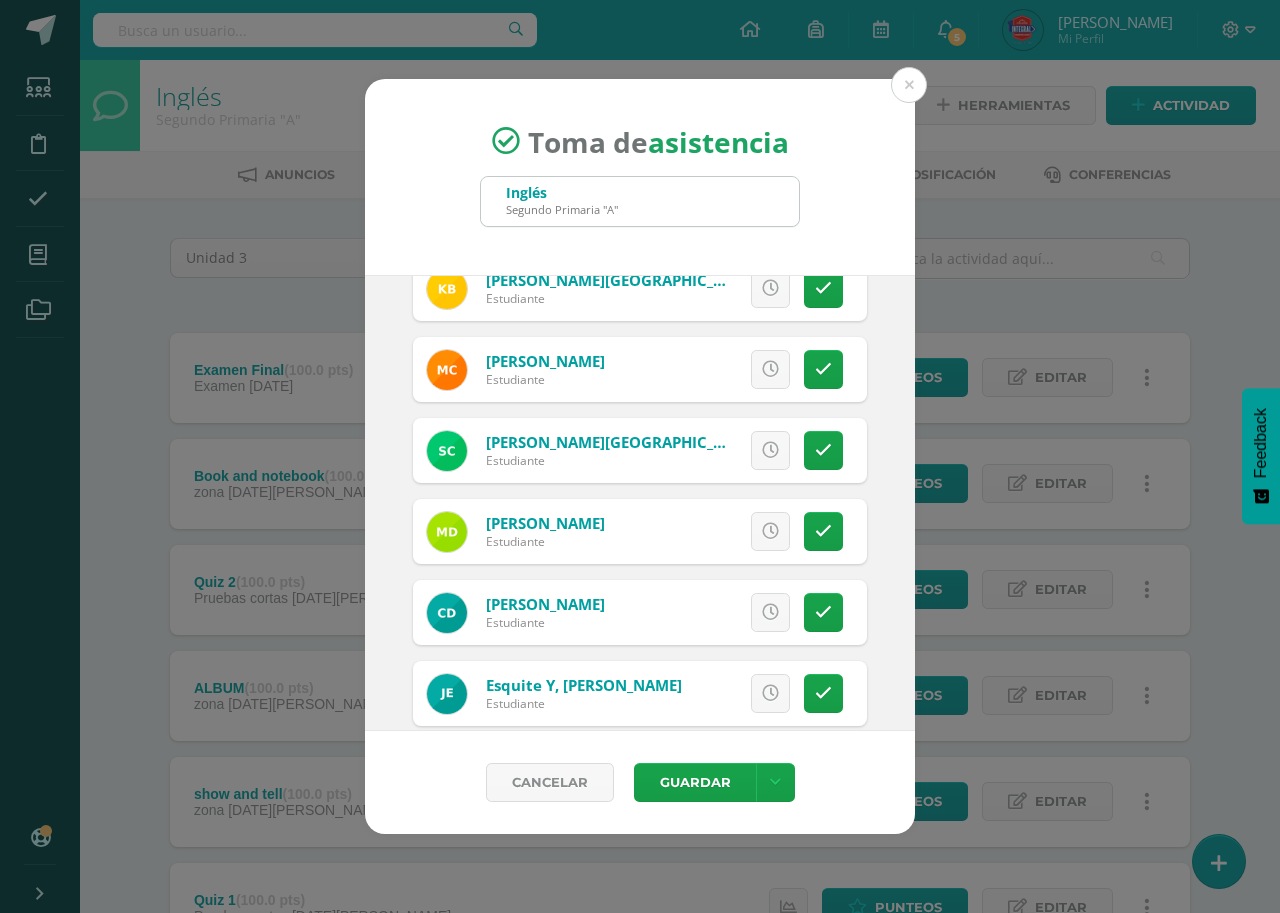 scroll, scrollTop: 531, scrollLeft: 0, axis: vertical 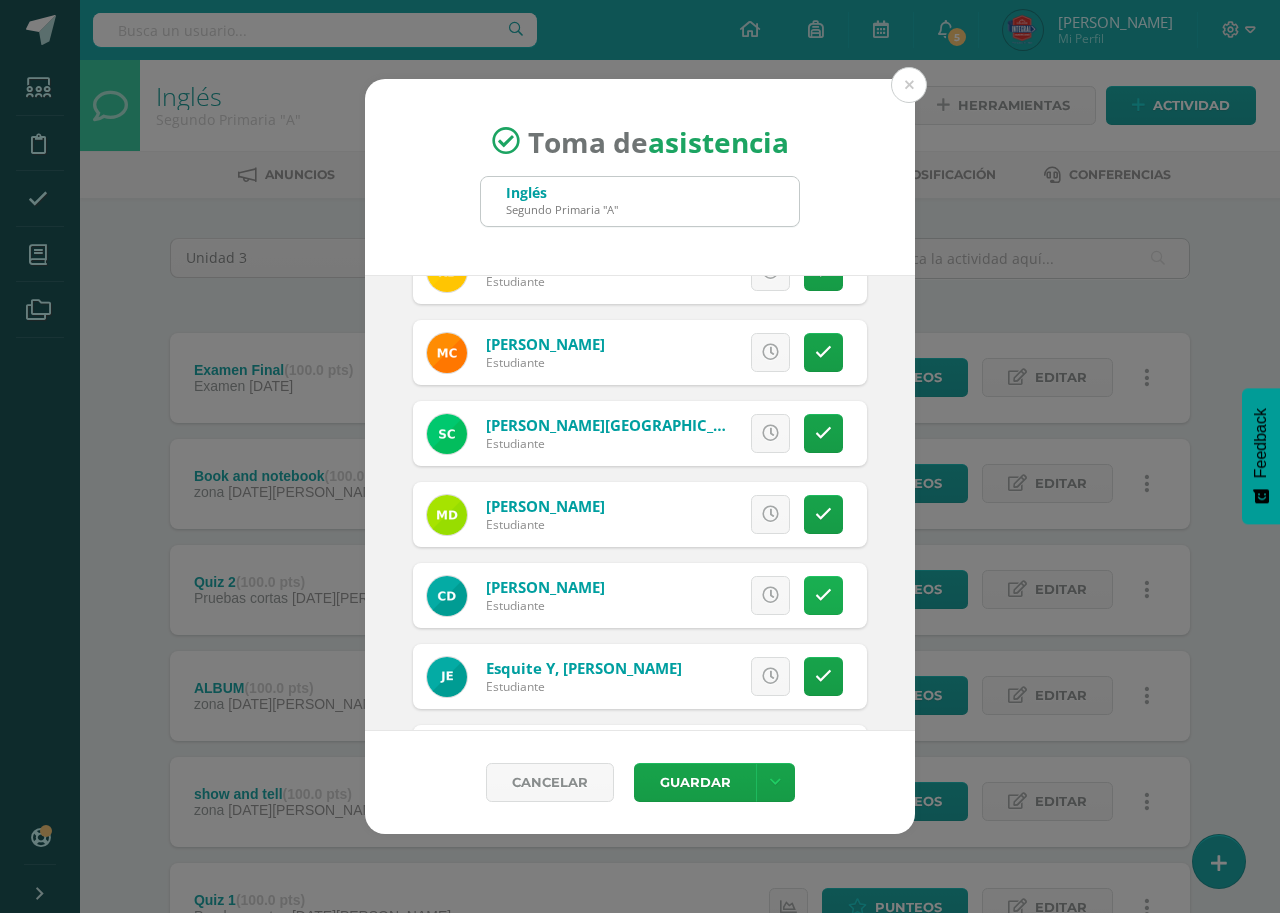 click at bounding box center (823, 595) 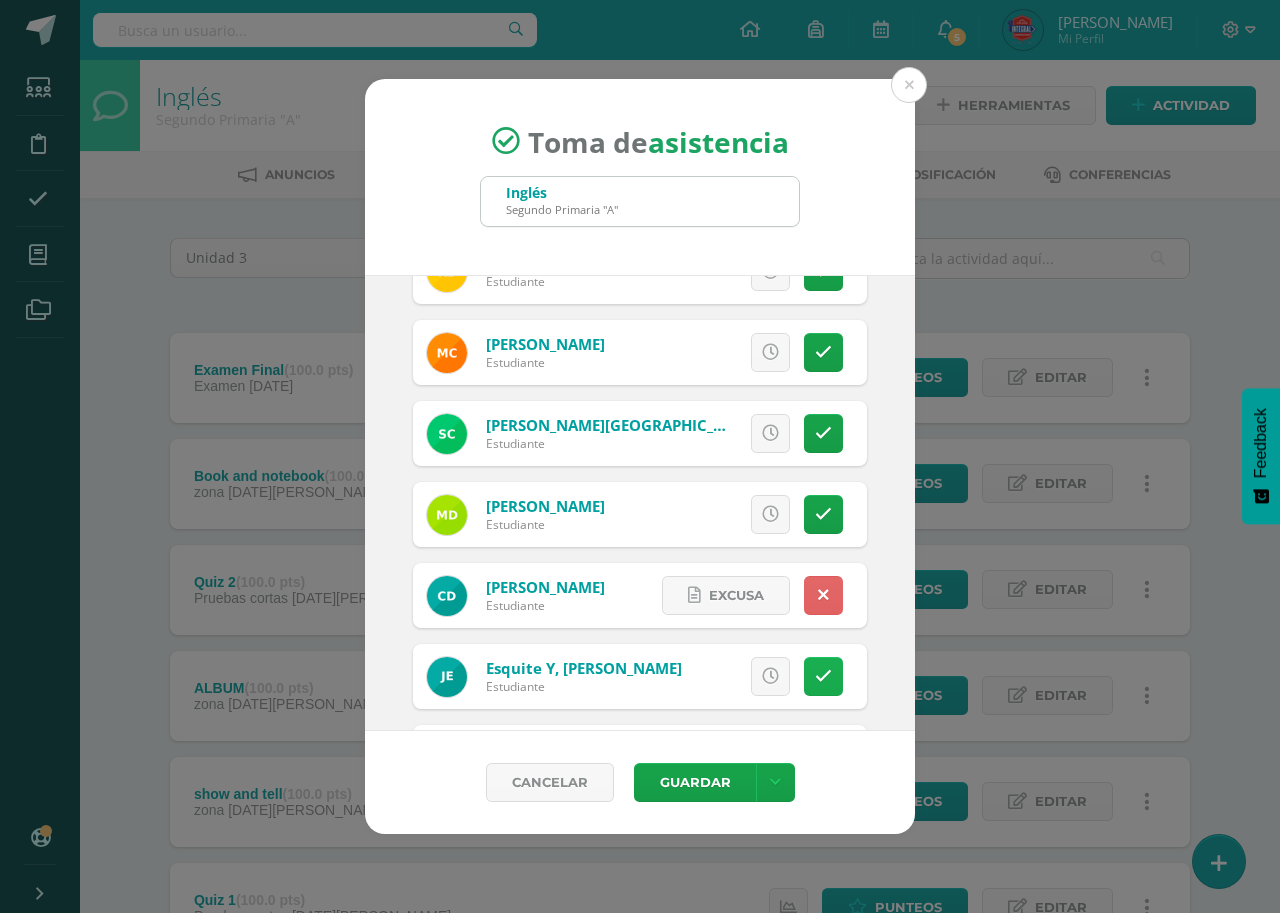 click at bounding box center (823, 676) 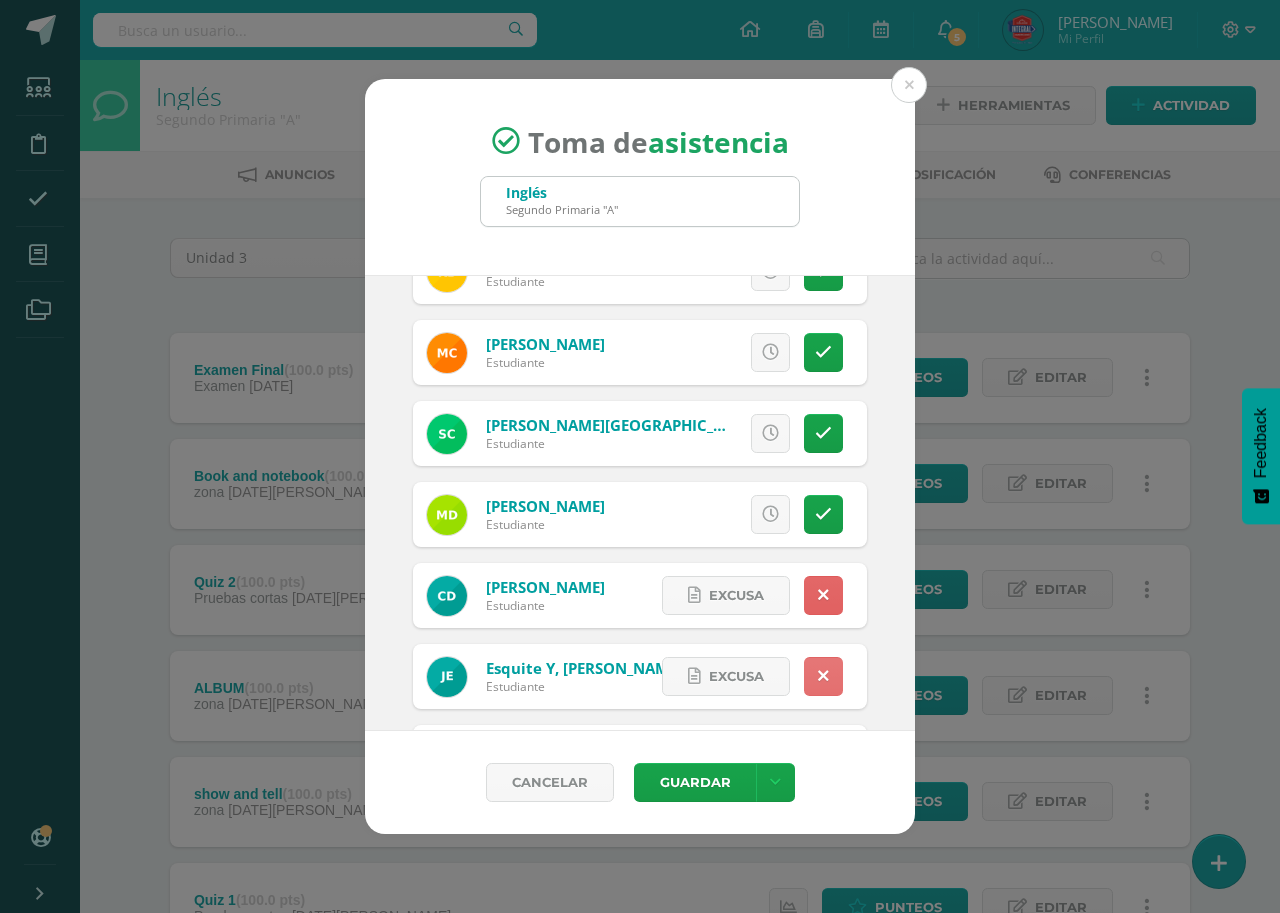 click at bounding box center (823, 676) 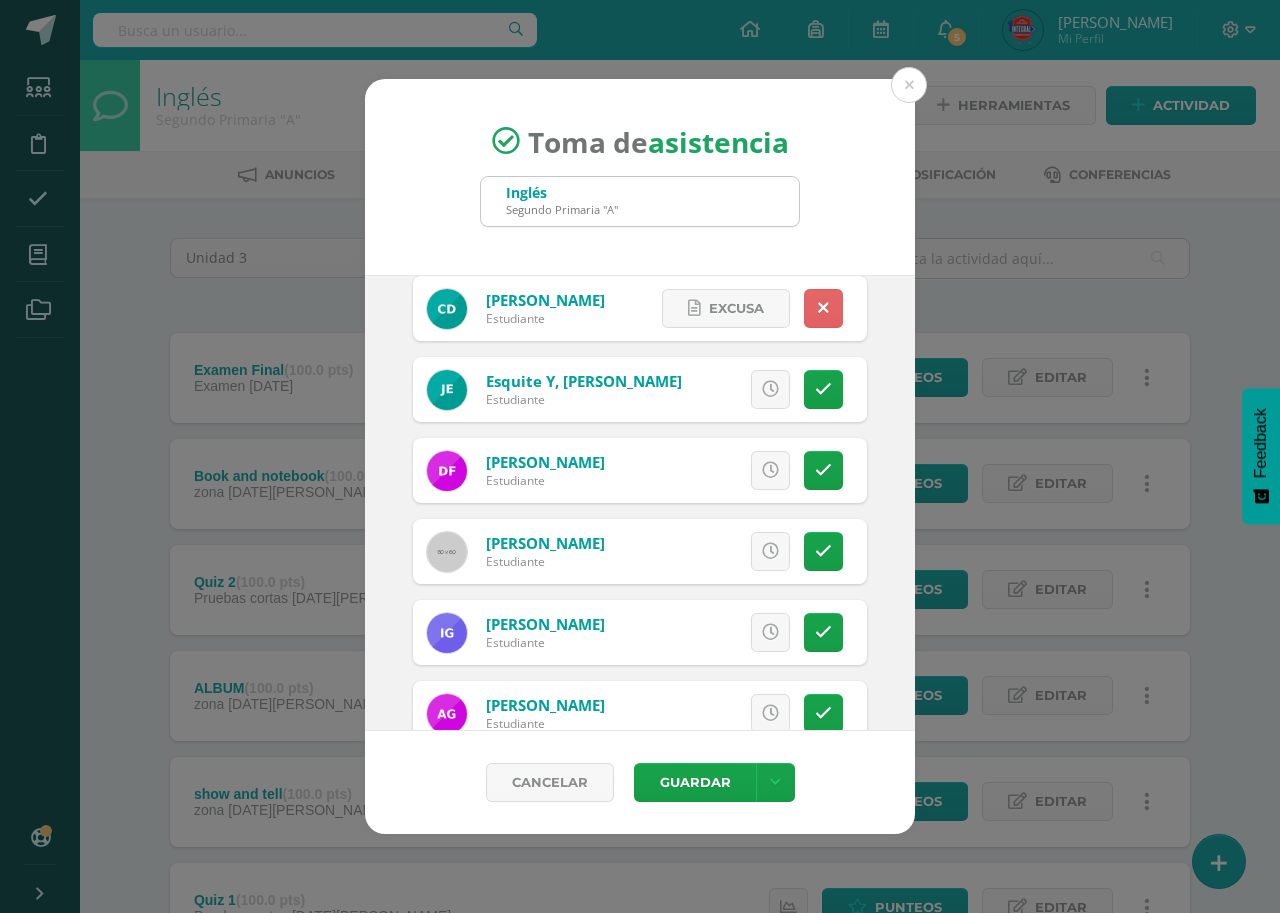 scroll, scrollTop: 824, scrollLeft: 0, axis: vertical 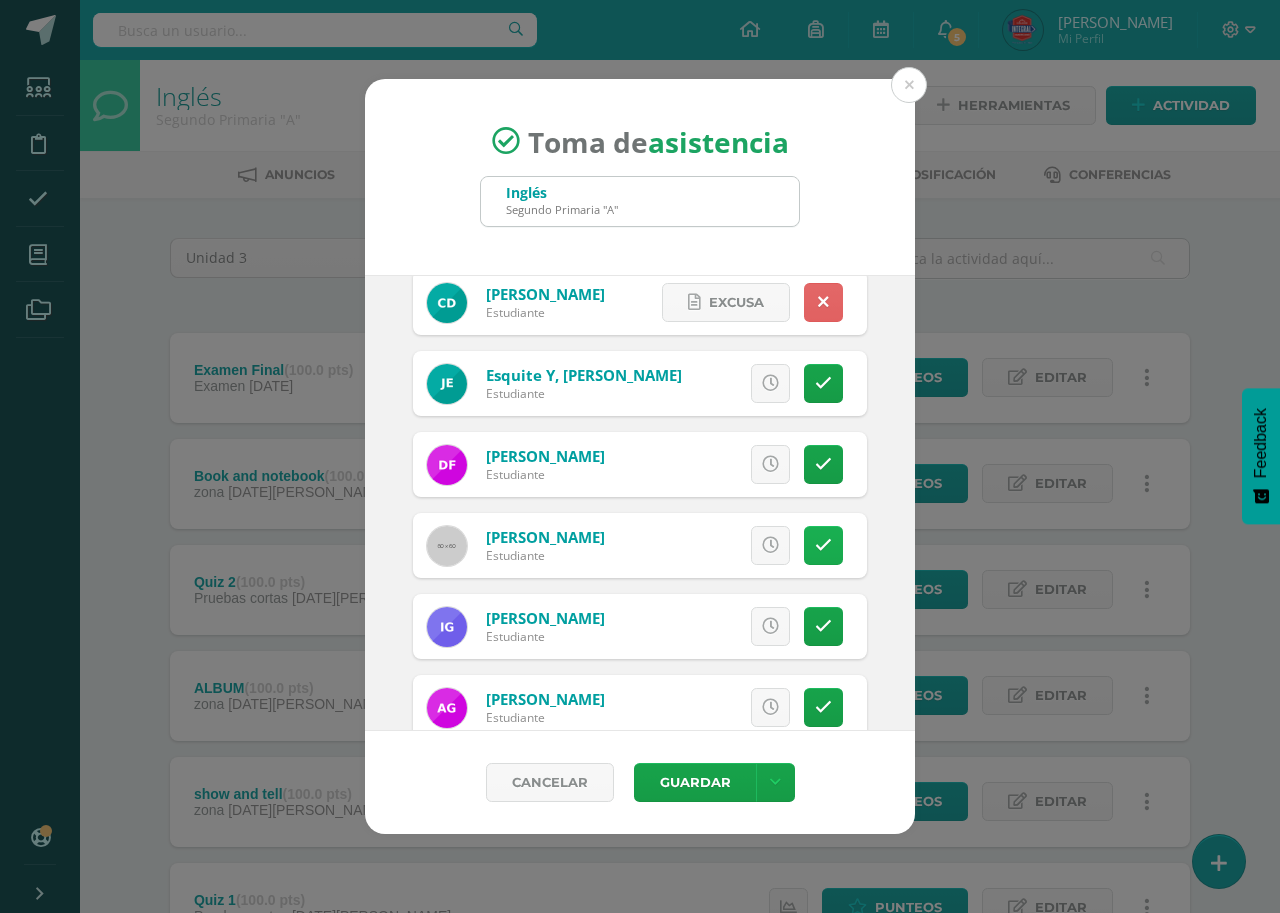 click at bounding box center (823, 545) 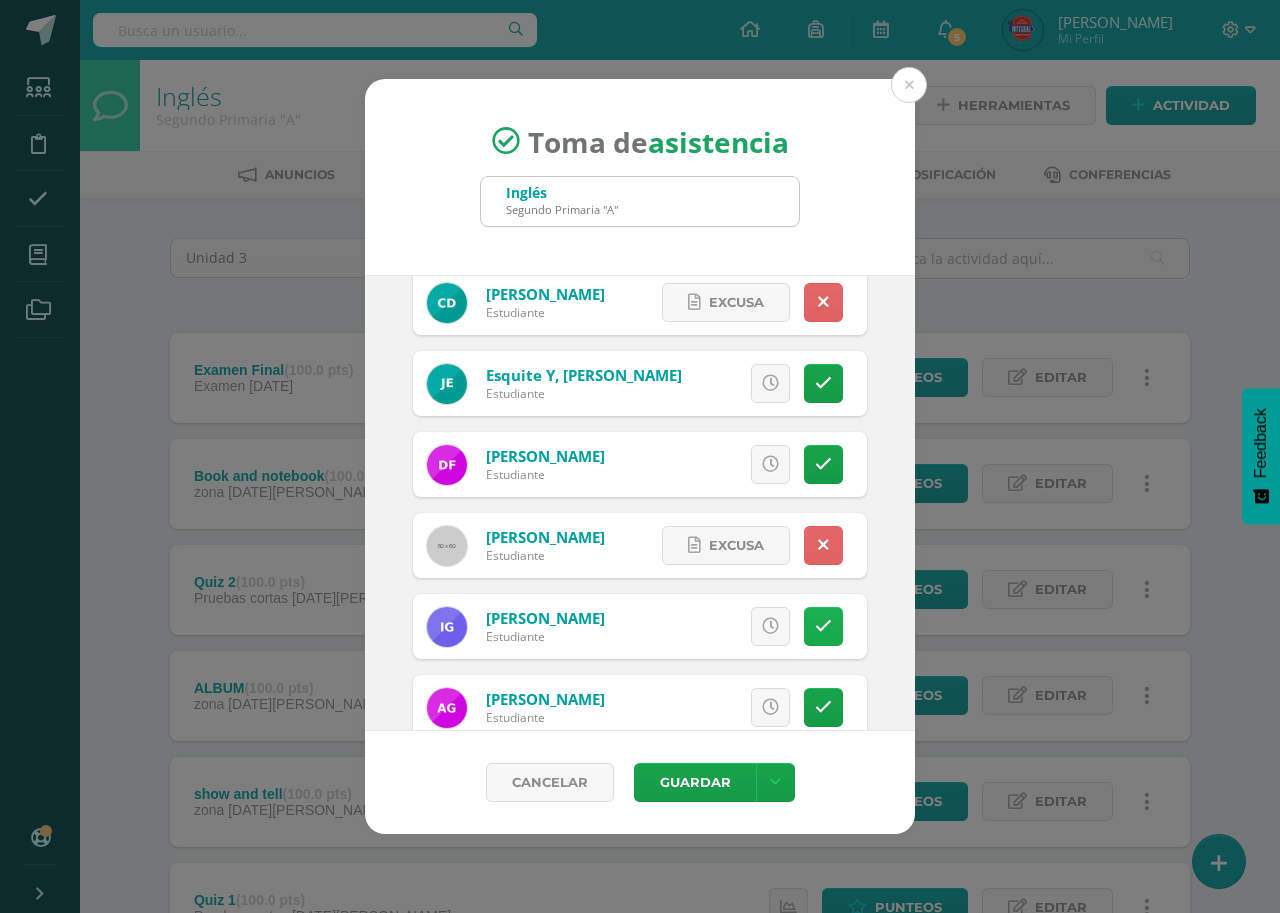 click at bounding box center (823, 626) 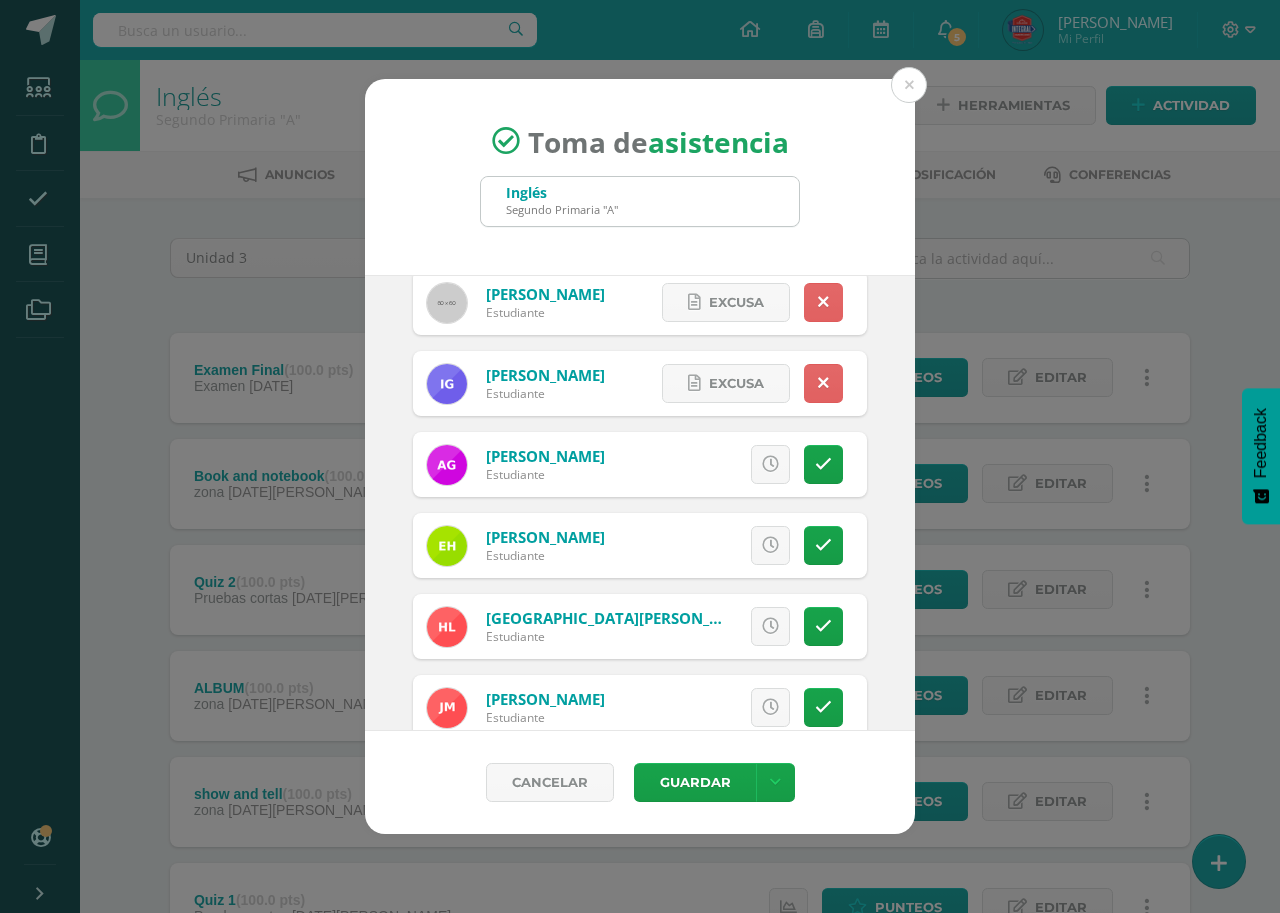 scroll, scrollTop: 1078, scrollLeft: 0, axis: vertical 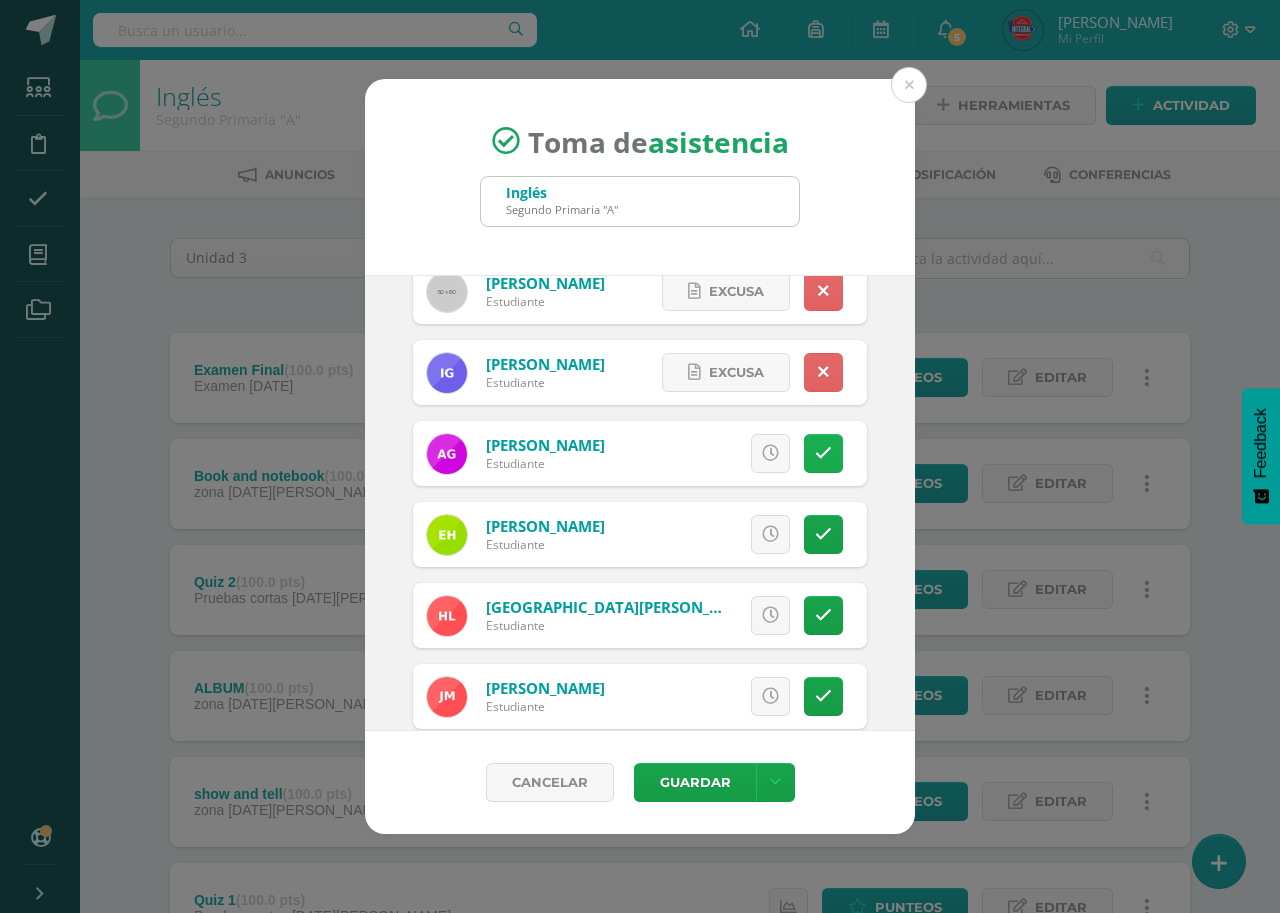 click at bounding box center [823, 453] 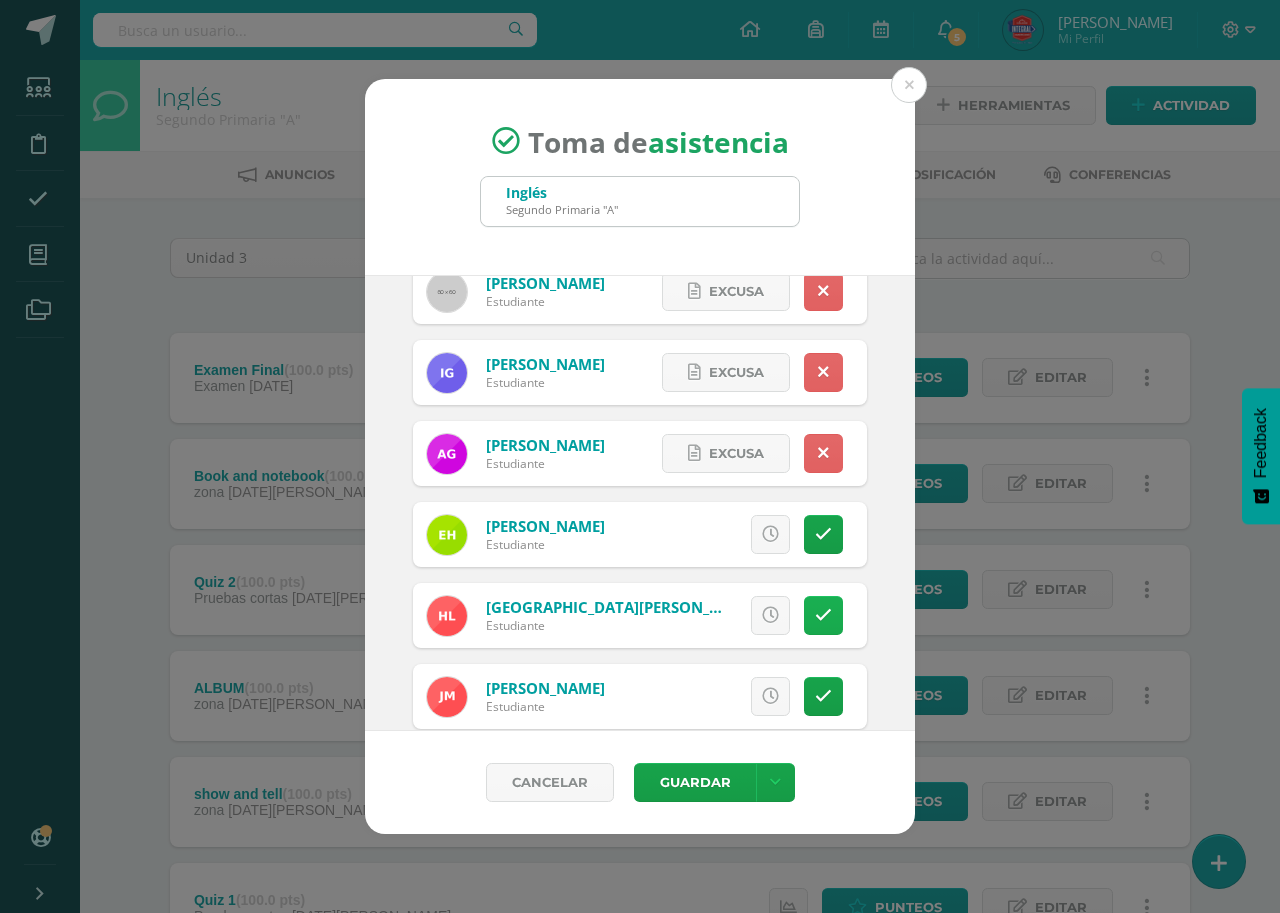 click at bounding box center [823, 615] 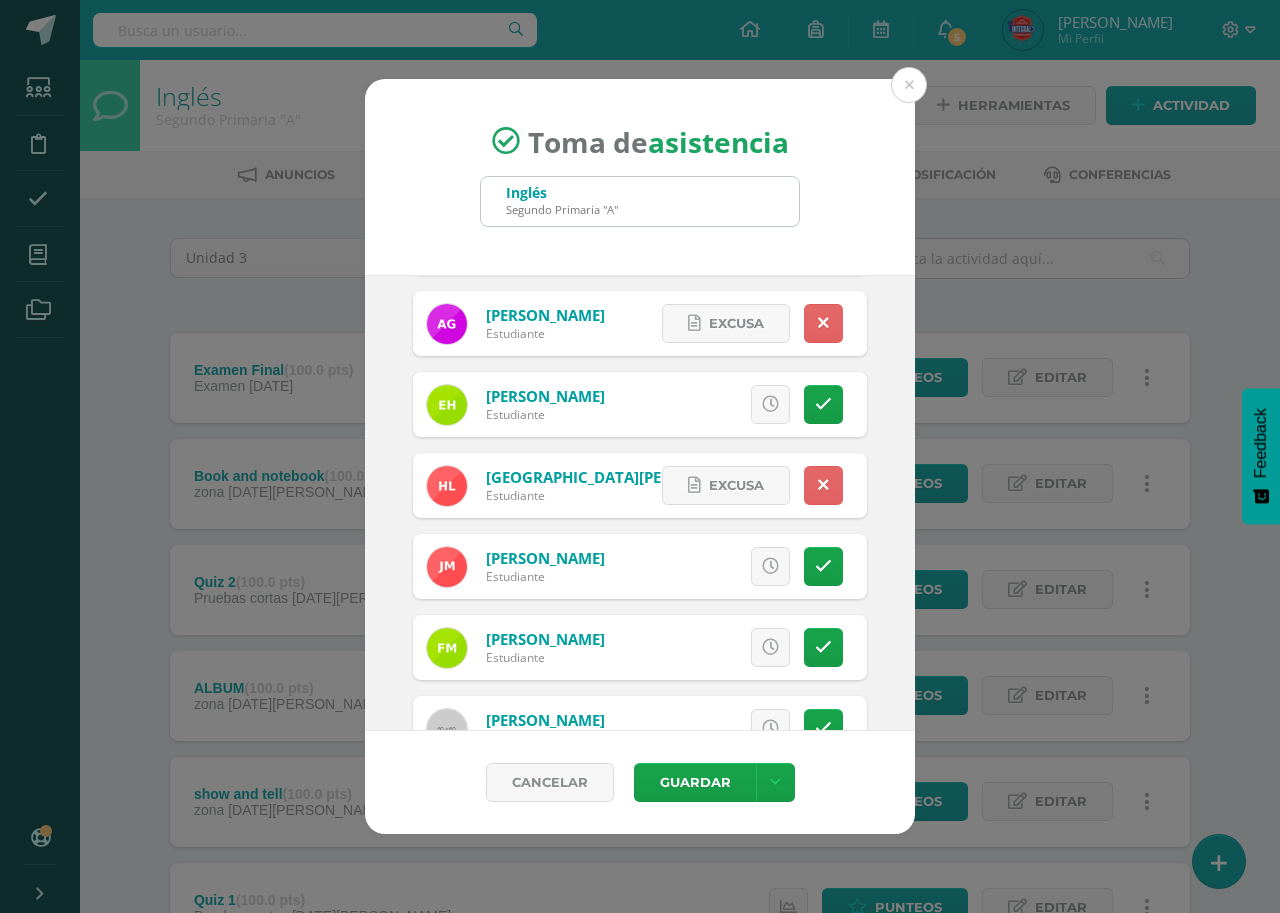scroll, scrollTop: 1219, scrollLeft: 0, axis: vertical 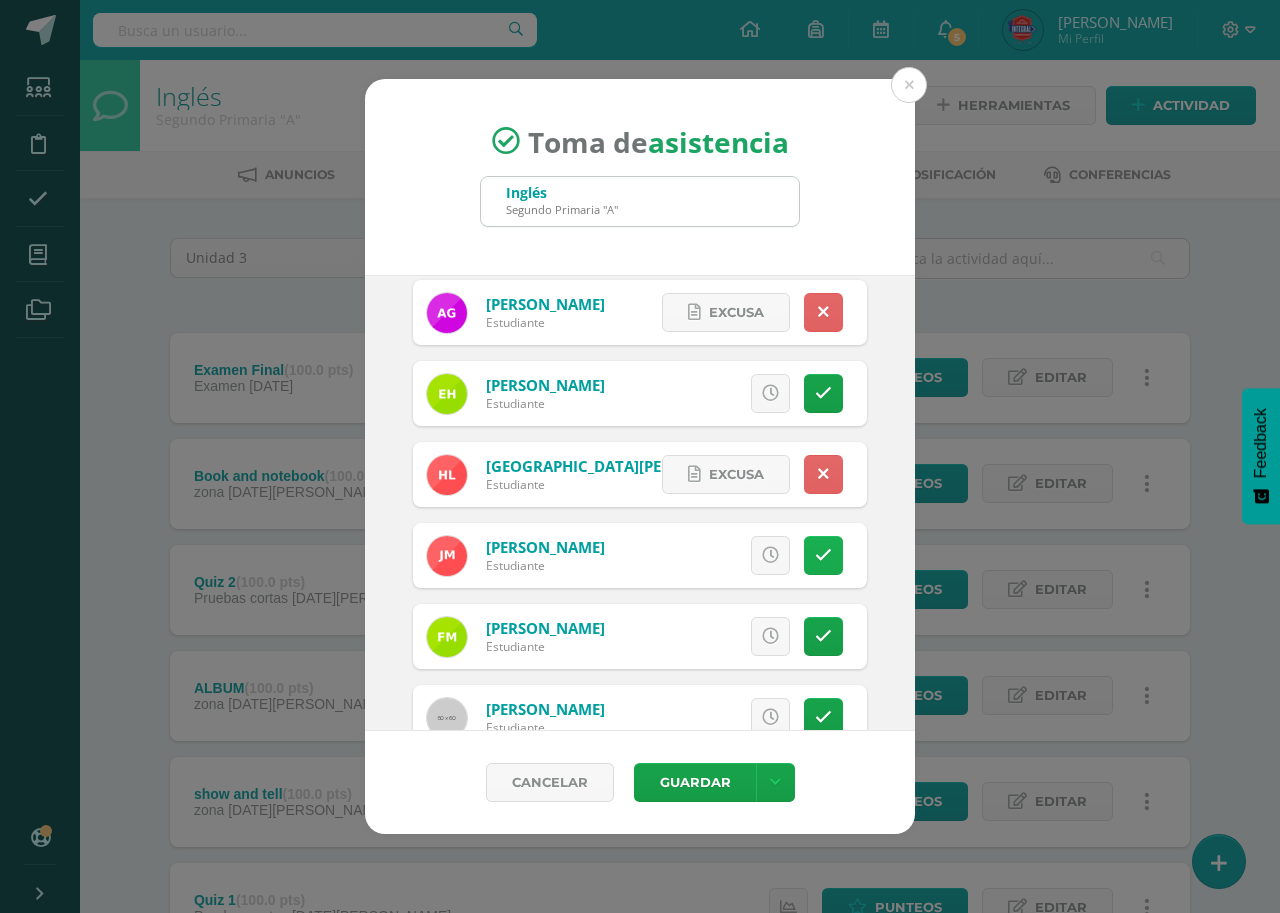 click at bounding box center [823, 555] 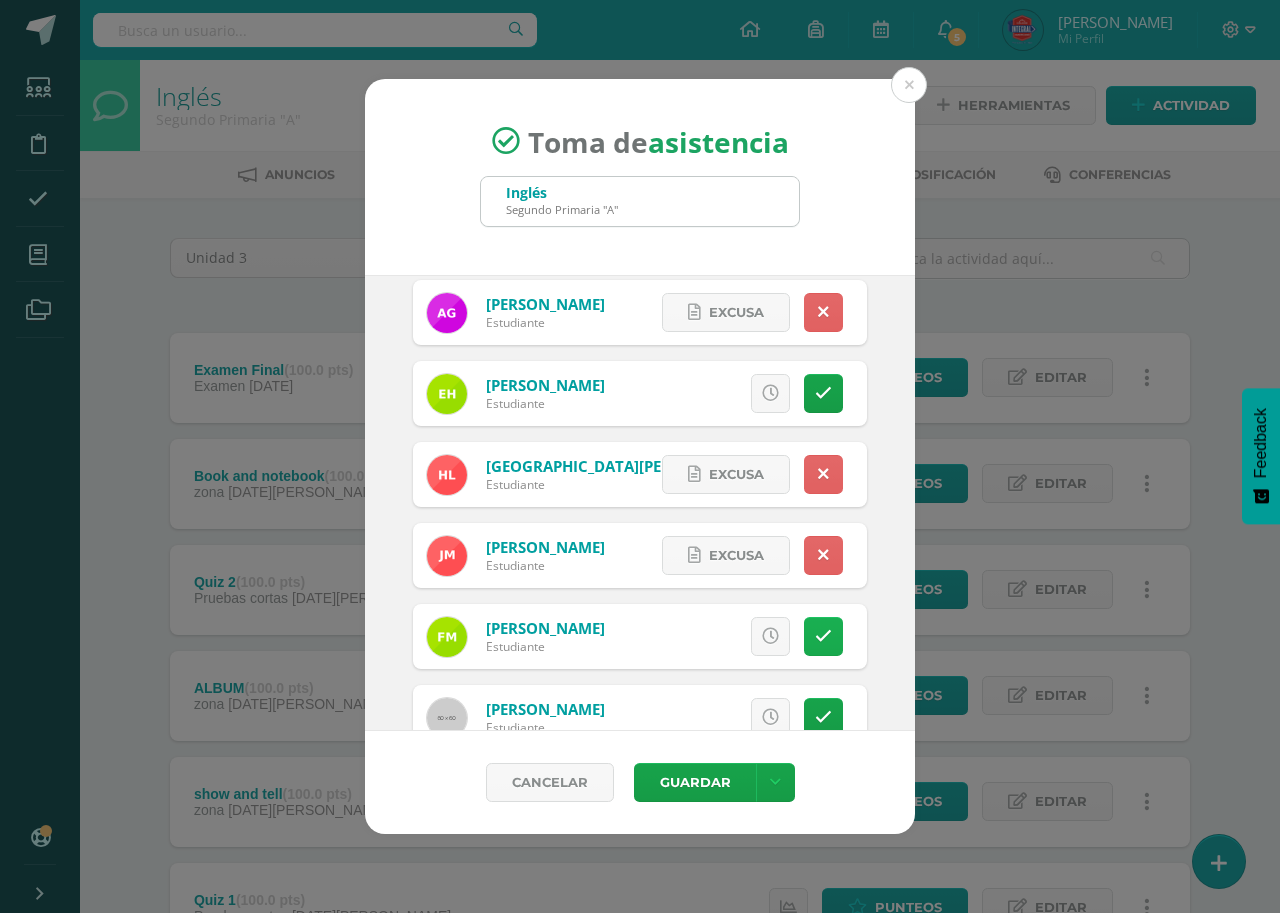 click at bounding box center [823, 636] 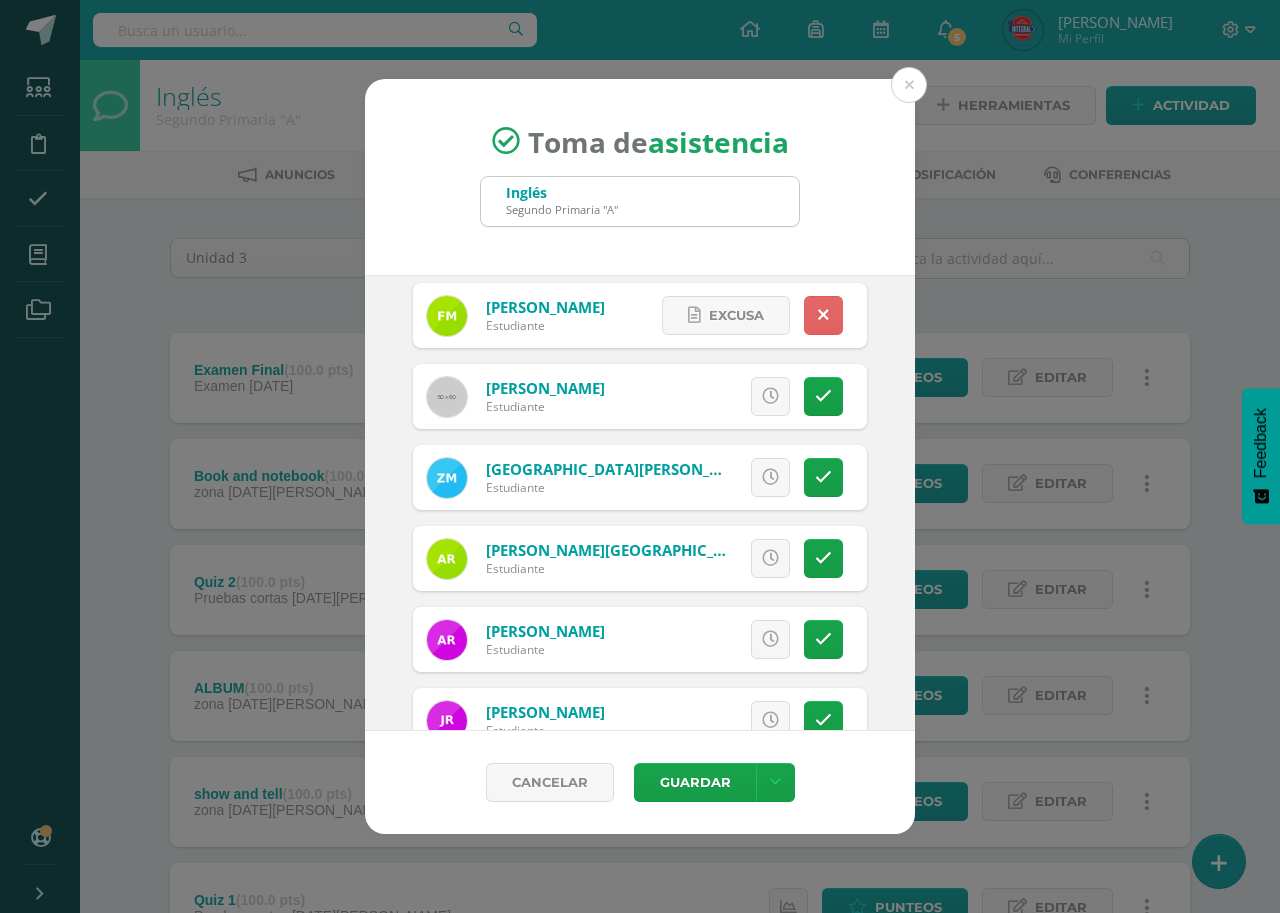 scroll, scrollTop: 1575, scrollLeft: 0, axis: vertical 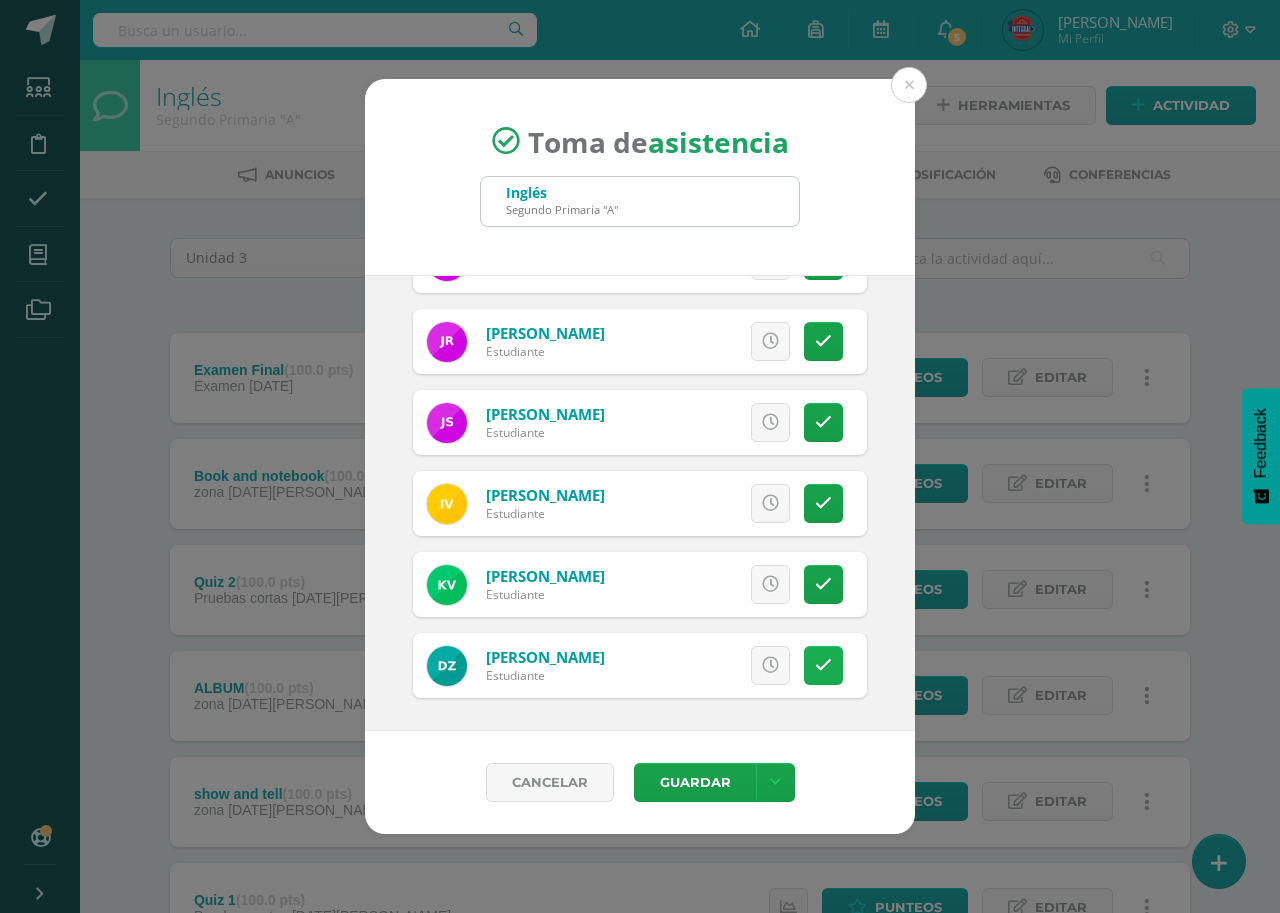 click at bounding box center (823, 665) 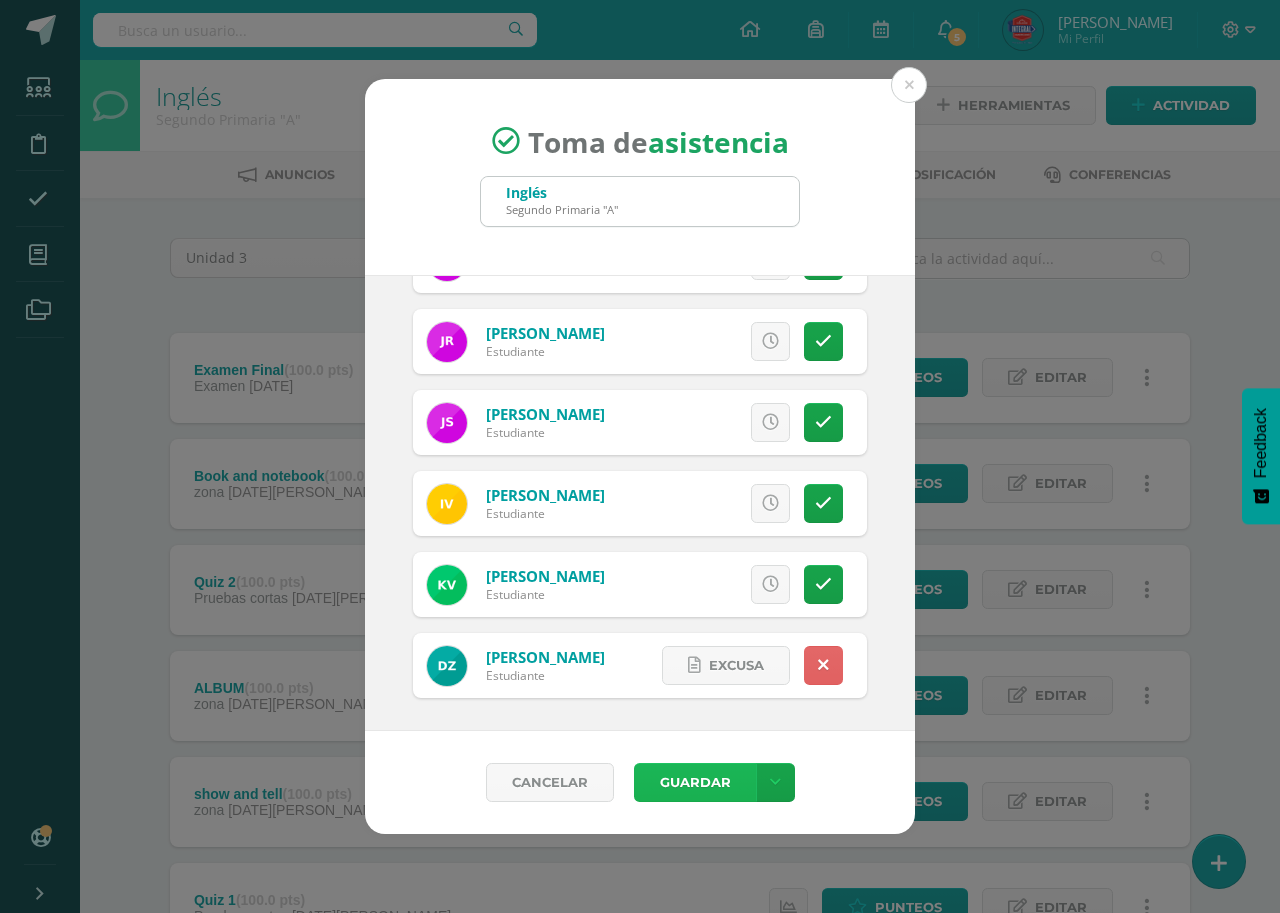 click on "Guardar" at bounding box center [695, 782] 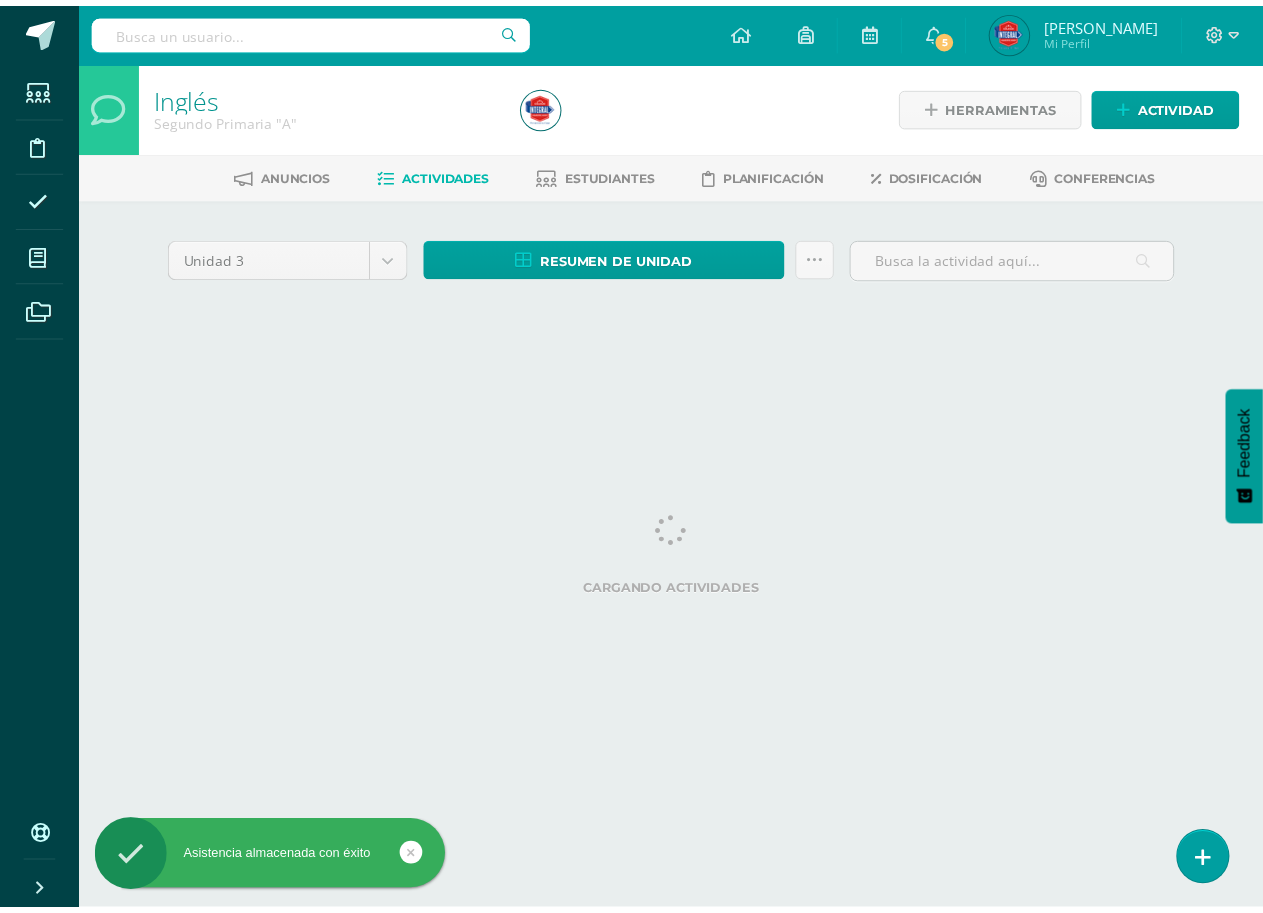 scroll, scrollTop: 0, scrollLeft: 0, axis: both 